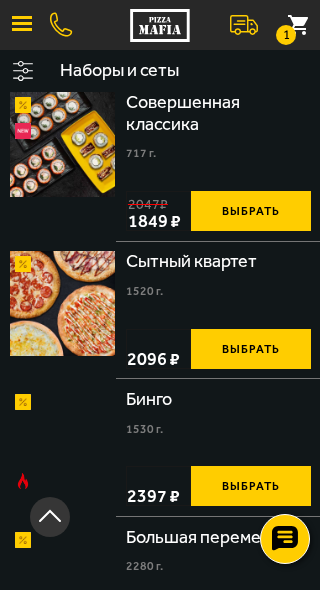 scroll, scrollTop: 3102, scrollLeft: 0, axis: vertical 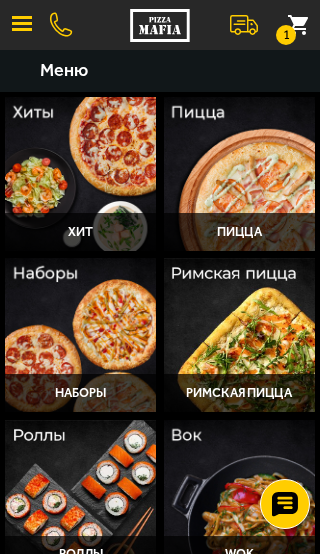 click at bounding box center (80, 174) 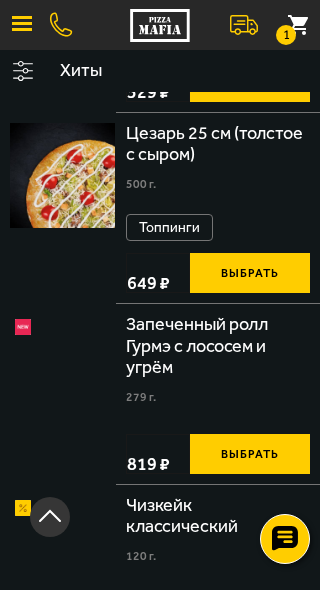 scroll, scrollTop: 1402, scrollLeft: 0, axis: vertical 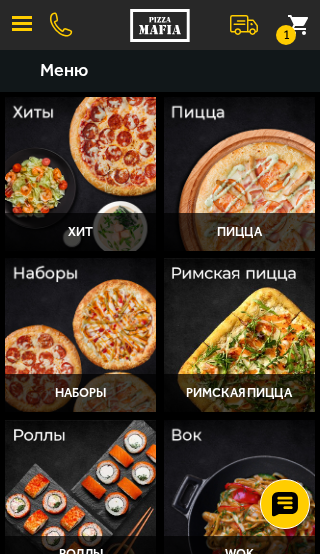 click at bounding box center [80, 335] 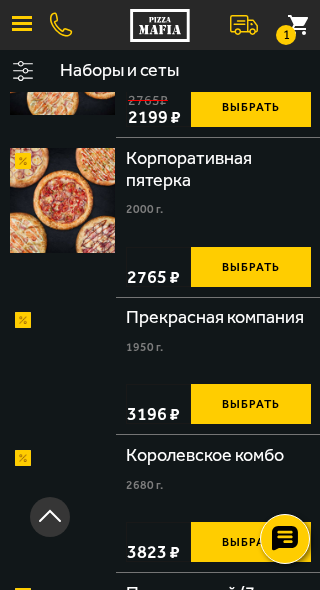scroll, scrollTop: 3762, scrollLeft: 0, axis: vertical 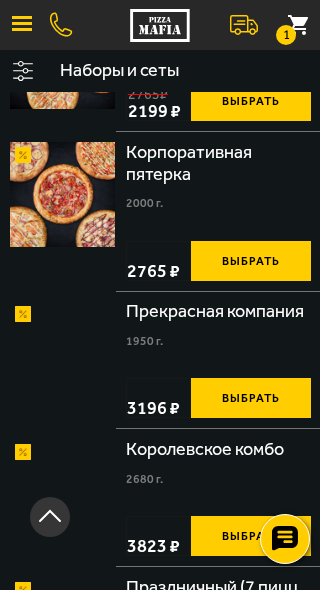 click at bounding box center [62, -81] 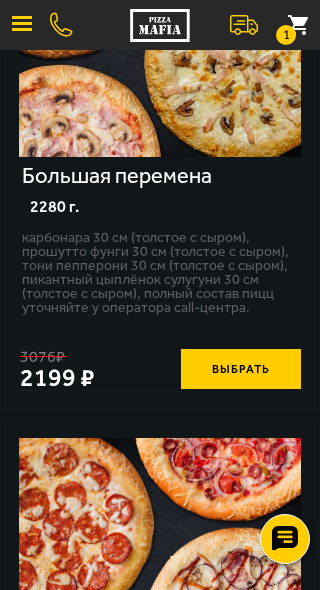 scroll, scrollTop: 248, scrollLeft: 0, axis: vertical 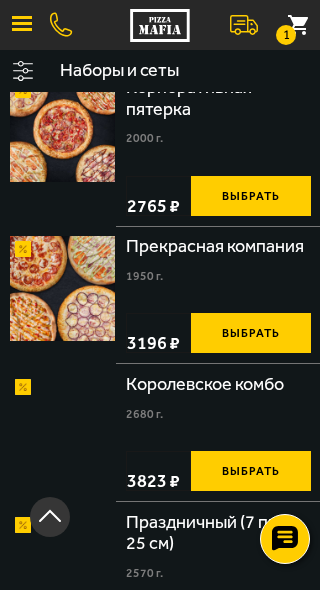 click at bounding box center [62, -9] 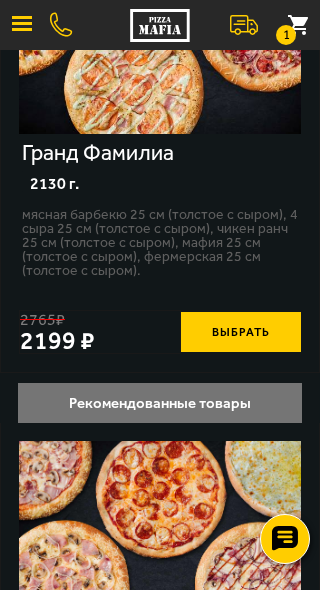 scroll, scrollTop: 271, scrollLeft: 0, axis: vertical 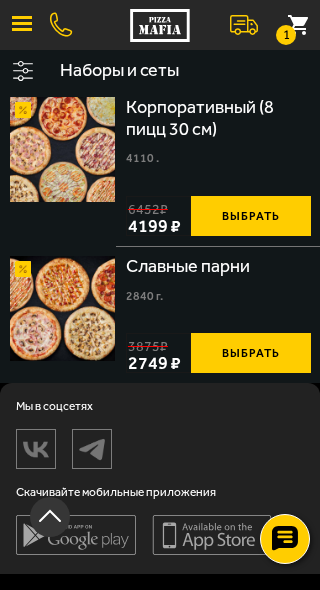 click on "Выбрать" at bounding box center [251, 57] 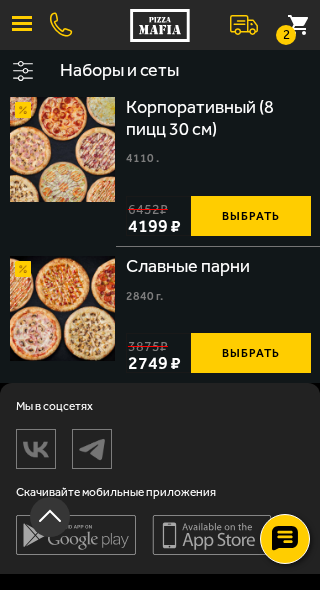 click at bounding box center [62, -10] 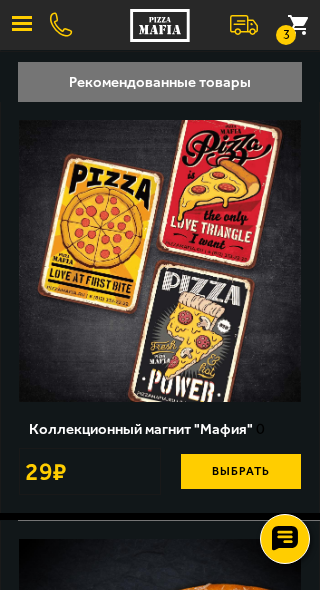 scroll, scrollTop: 592, scrollLeft: 0, axis: vertical 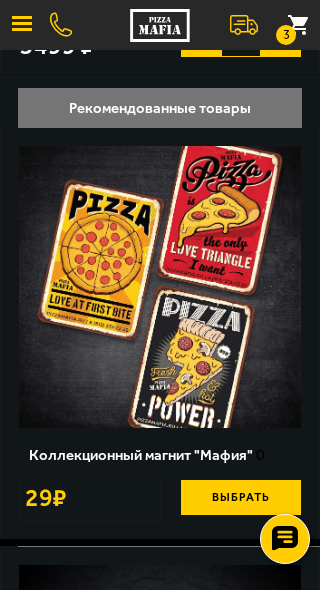 click on "−" at bounding box center [201, 37] 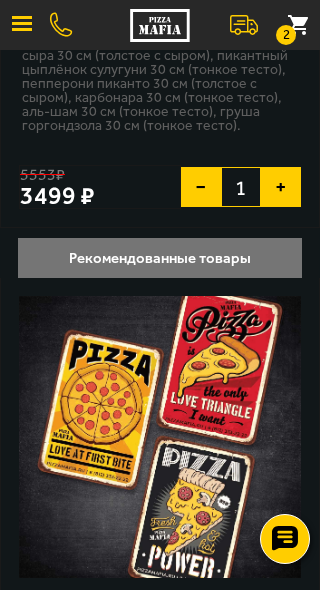 scroll, scrollTop: 445, scrollLeft: 0, axis: vertical 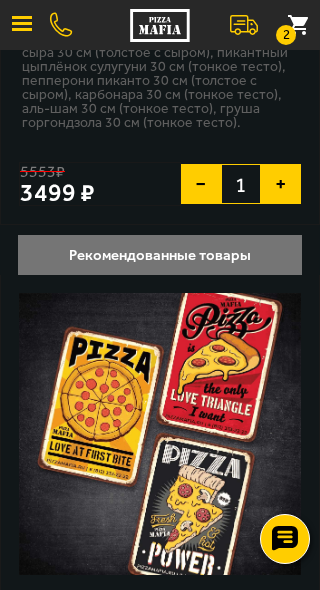 click on "1" at bounding box center (241, 184) 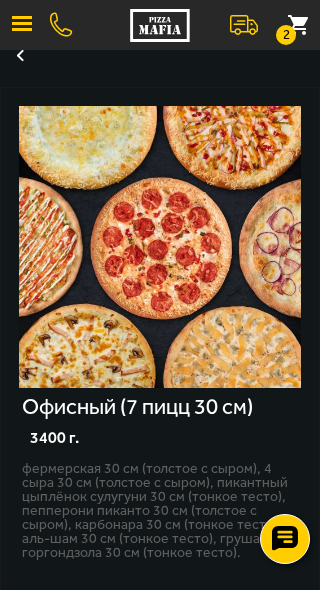 scroll, scrollTop: 0, scrollLeft: 0, axis: both 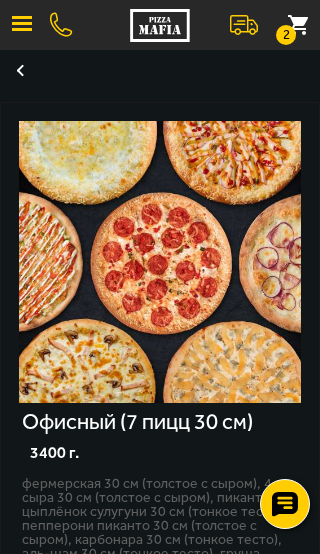 click on "2" at bounding box center [298, 25] 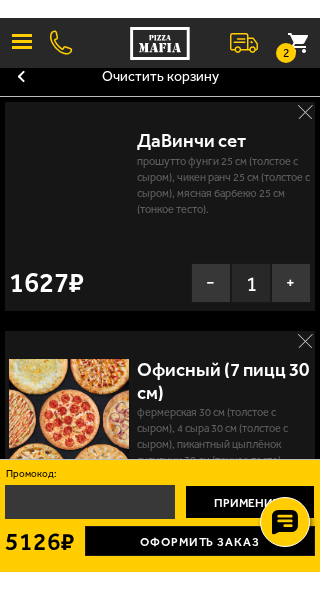 scroll, scrollTop: 11, scrollLeft: 0, axis: vertical 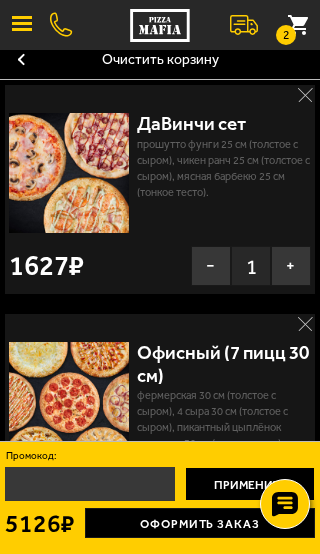 click on "−" at bounding box center [211, 266] 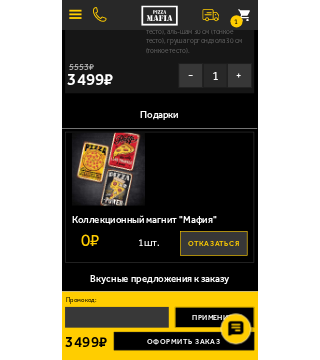 scroll, scrollTop: 224, scrollLeft: 0, axis: vertical 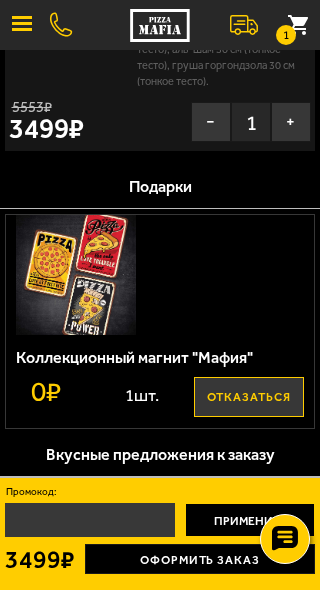 click on "Оформить заказ" at bounding box center (200, 559) 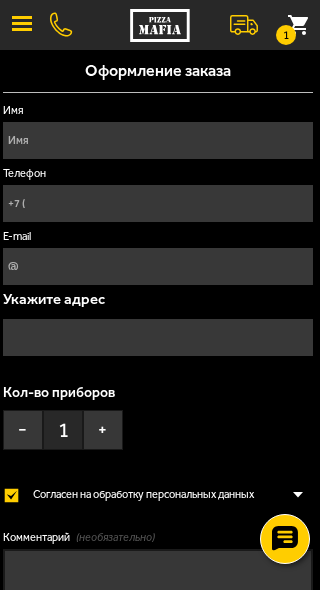 click on "Имя" at bounding box center (158, 140) 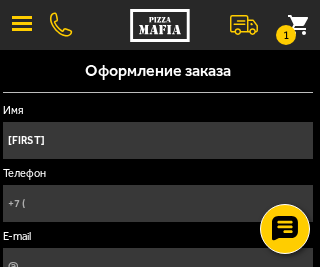 type on "[FIRST]" 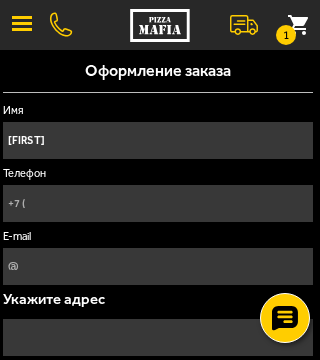click on "Телефон" at bounding box center [158, 203] 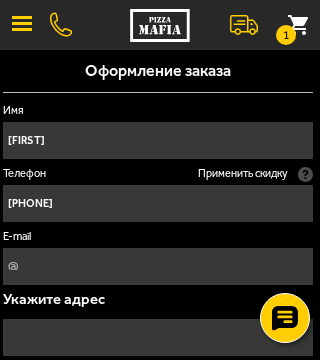 type on "[PHONE]" 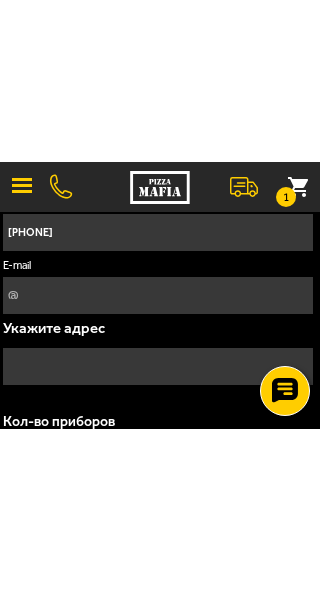 scroll, scrollTop: 146, scrollLeft: 0, axis: vertical 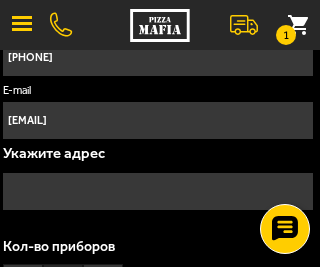 type on "[EMAIL]" 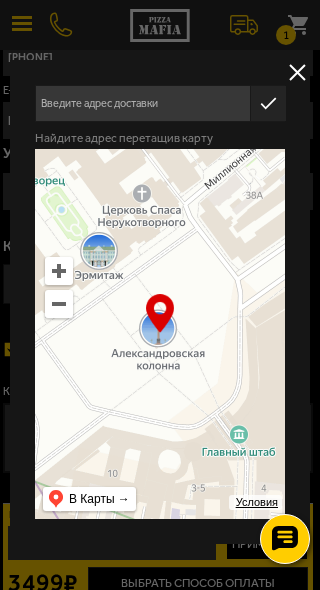 click at bounding box center [142, 103] 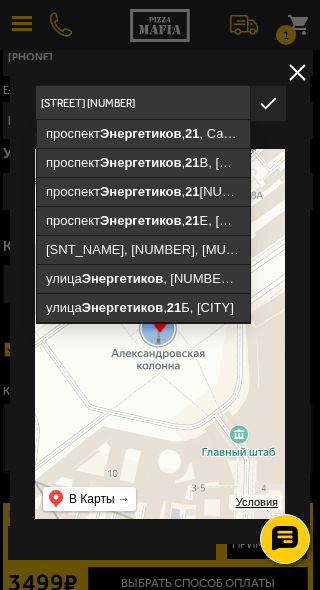 type on "[STREET] [NUMBER]" 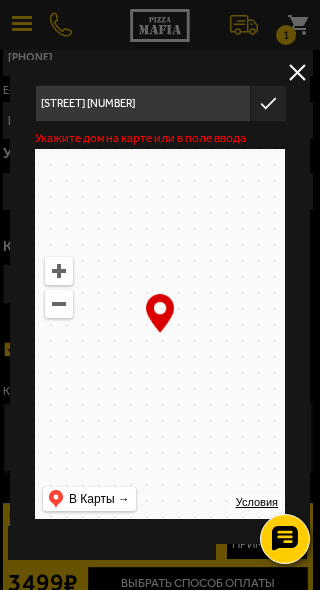 type on "[STREET], [NUMBER]" 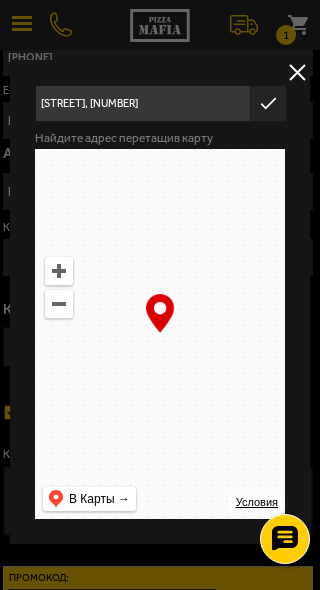 type on "[STREET], [NUMBER]" 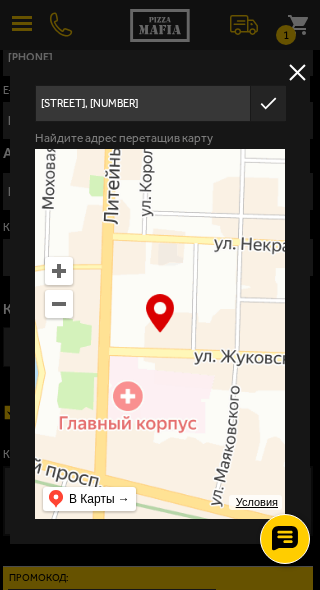 type on "[STREET], [NUMBER]" 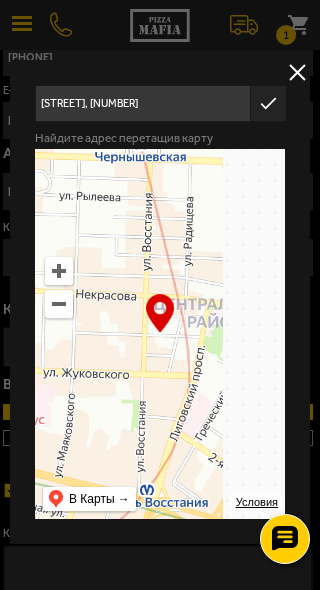 type on "[STREET], [NUMBER]" 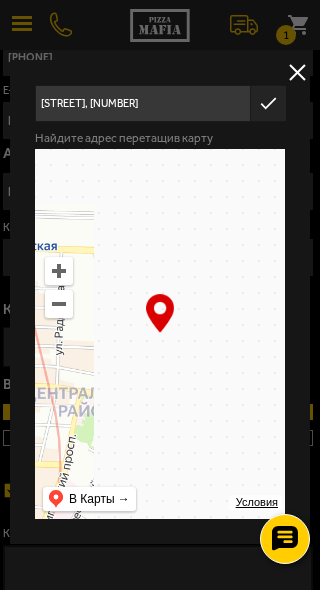 type on "[STREET], [NUMBER]" 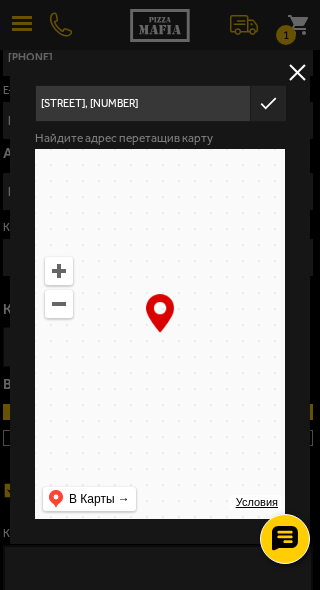 type on "[STREET], [NUMBER]" 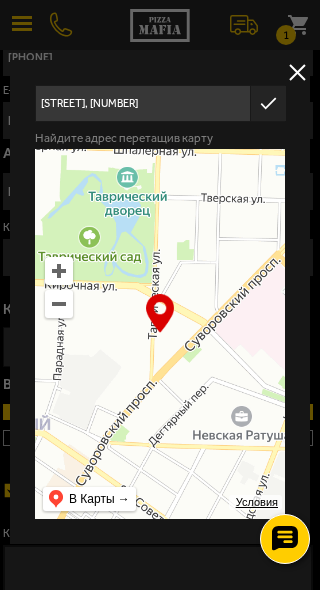 type on "[STREET], [NUMBER]" 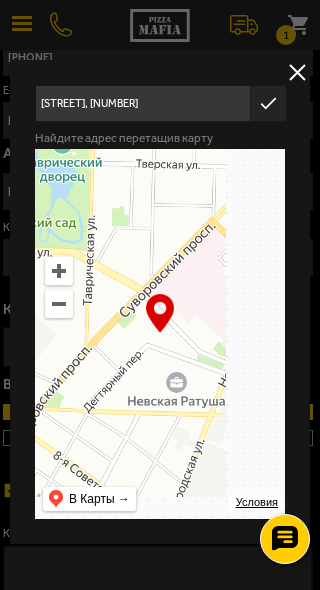type on "[STREET], [NUMBER]" 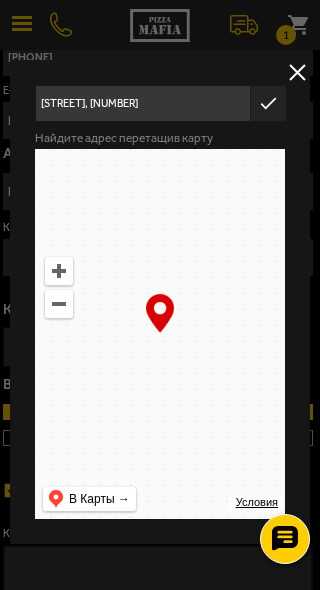 type on "[STREET], [NUMBER]" 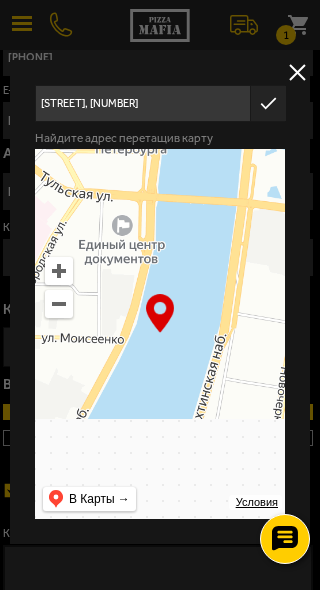 type on "[STREET], [NUMBER]" 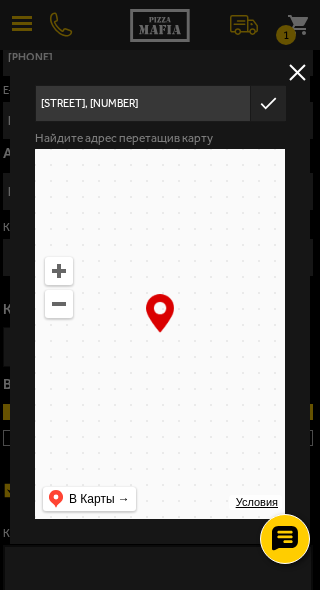 type on "[STREET], [NUMBER]" 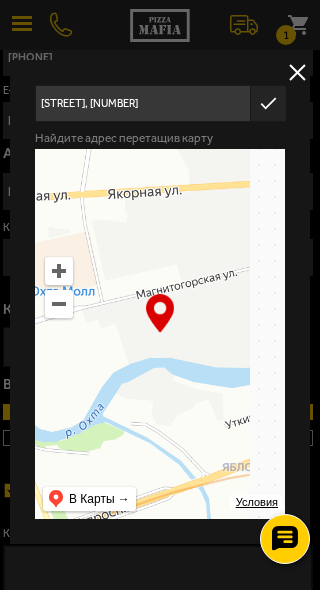 type on "[STREET], [NUMBER]" 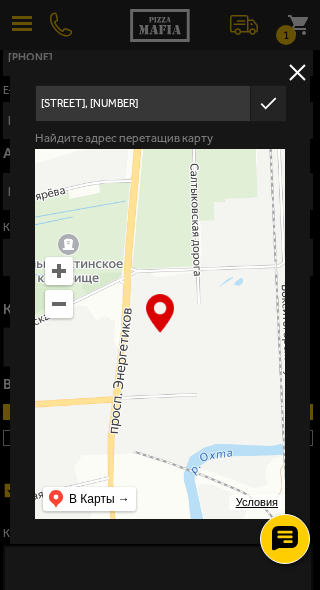 type on "[STREET], [NUMBER]" 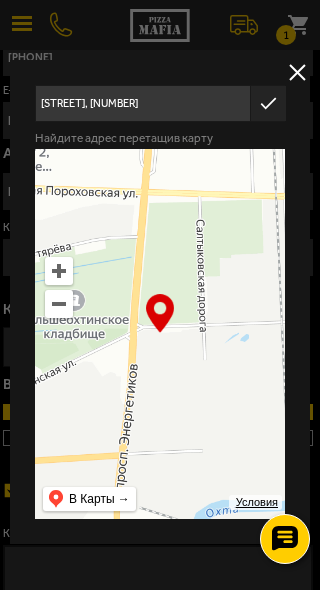 type on "[STREET], [NUMBER]" 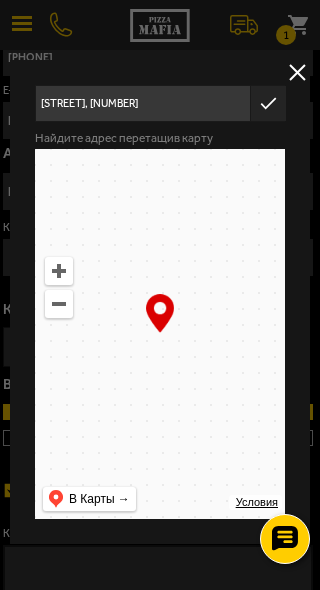 type on "[STREET], [NUMBER]" 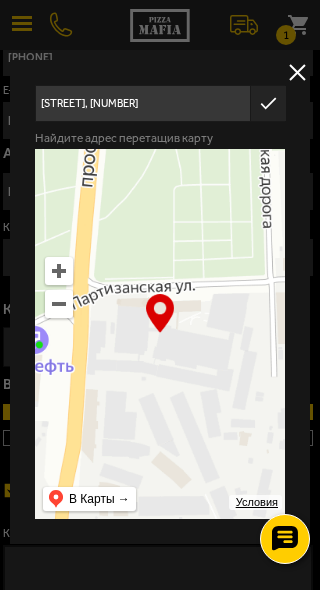 type on "[STREET], [NUMBER]" 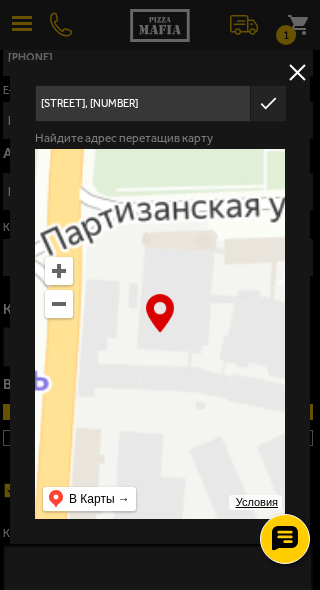 type on "[STREET], [NUMBER]" 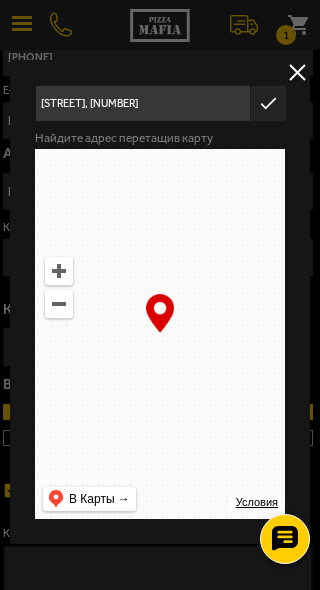 type on "[STREET], [NUMBER]" 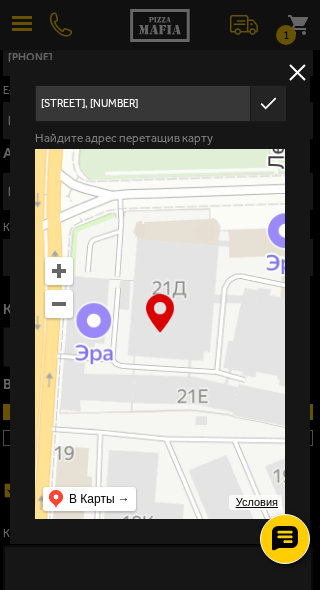 type on "[STREET], [NUMBER]" 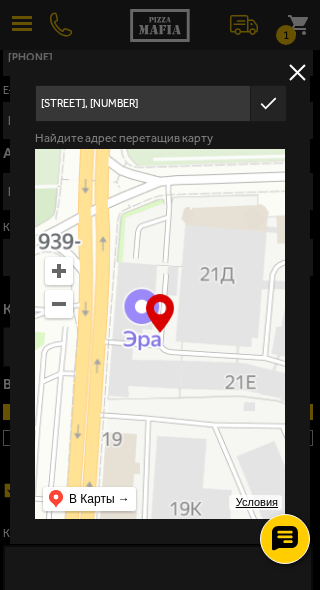 type on "[STREET], [NUMBER]" 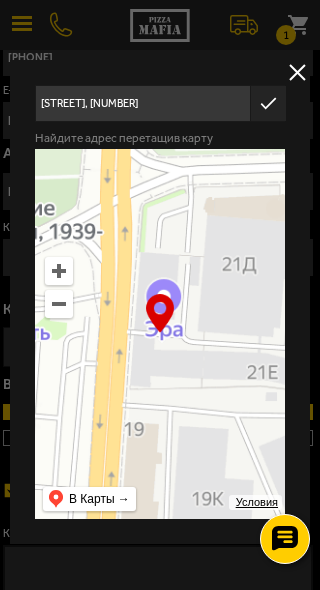 click on "…   Условия В Карты → API" at bounding box center [160, 334] 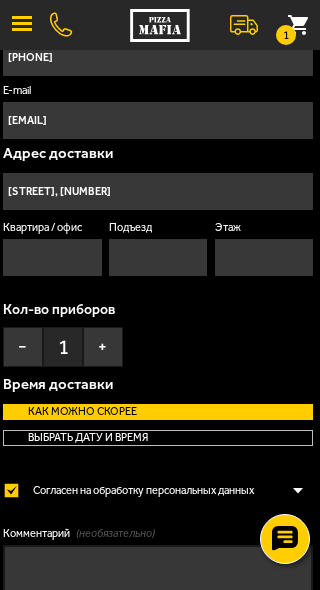 click on "[STREET], [NUMBER]" at bounding box center (158, 191) 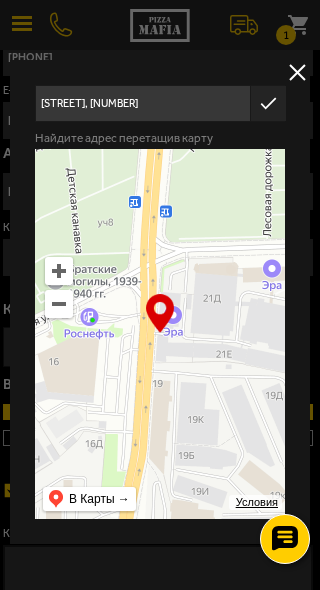 click on "[STREET], [NUMBER]" at bounding box center (142, 103) 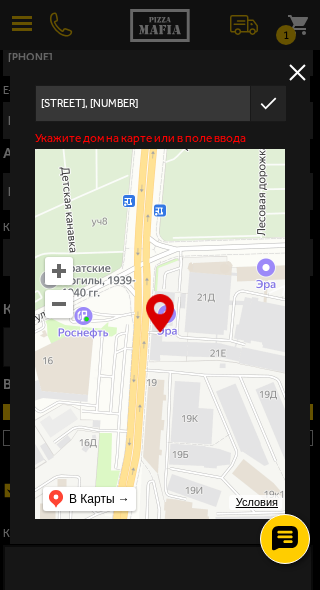 type on "[STREET], [NUMBER]" 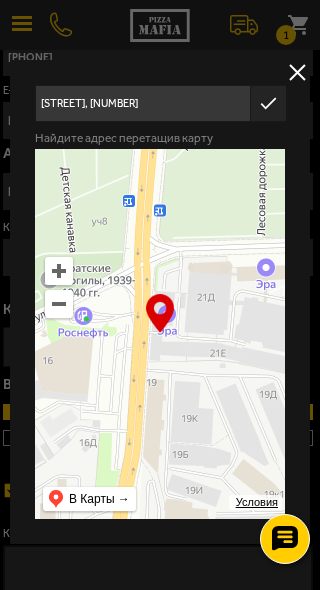 click on "…   Условия В Карты →" at bounding box center [160, 334] 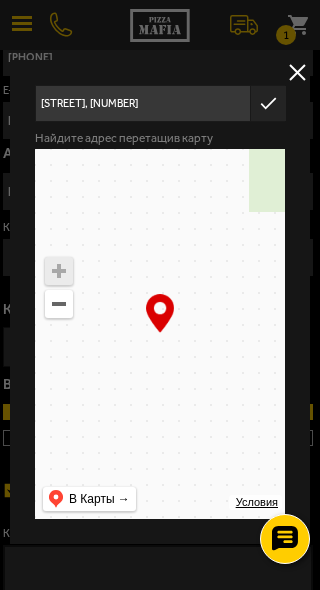 type on "[STREET], [NUMBER]" 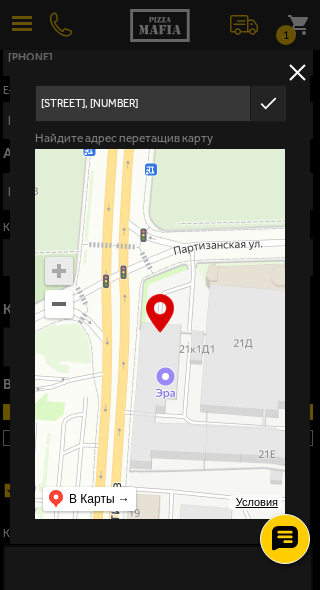 type on "[STREET], [NUMBER]" 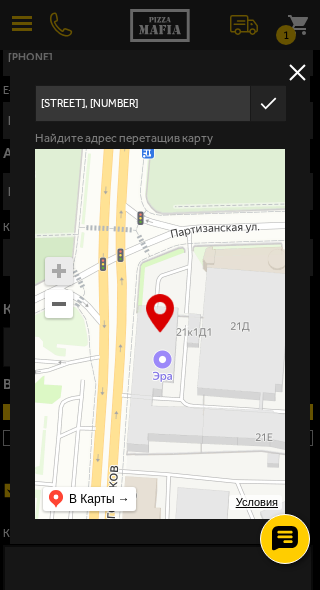 click on "…   Условия В Карты →" at bounding box center [160, 334] 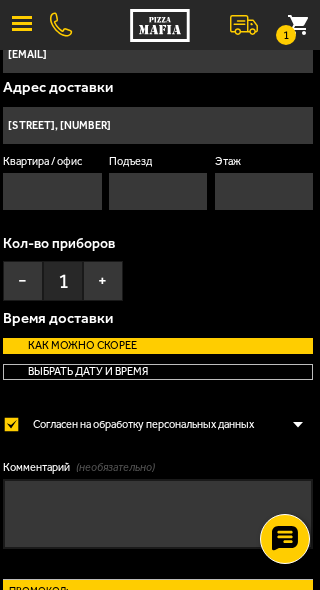 scroll, scrollTop: 216, scrollLeft: 0, axis: vertical 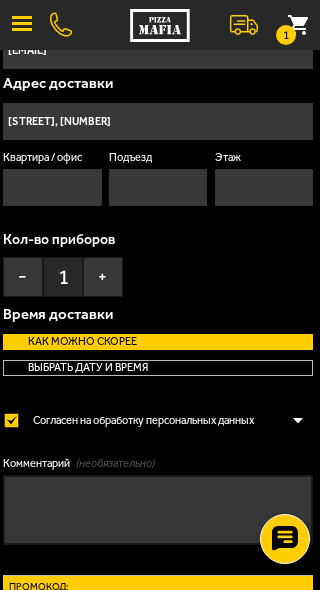 click on "Выбрать дату и время Сегодня [TIME]" at bounding box center (158, 368) 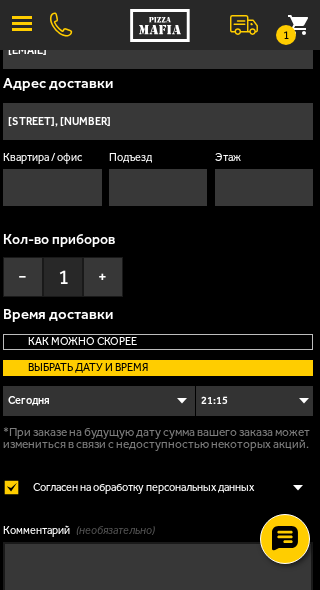 click on "Сегодня Завтра ср, 06.08 чт, 07.08 пт, 08.08 сб, 09.08 вс, 10.08 пн, 11.08" at bounding box center (98, 401) 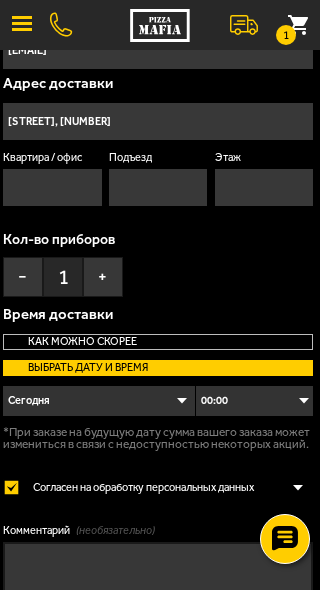 click on "[TIME_RANGE]" at bounding box center [254, 401] 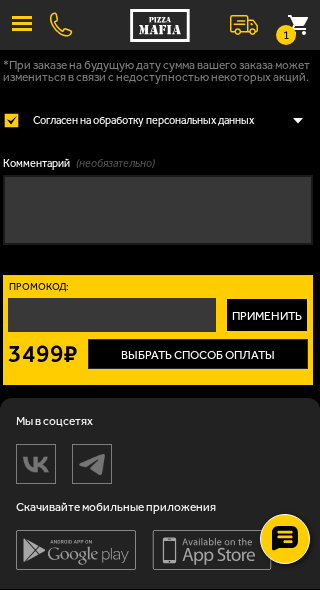 scroll, scrollTop: 582, scrollLeft: 0, axis: vertical 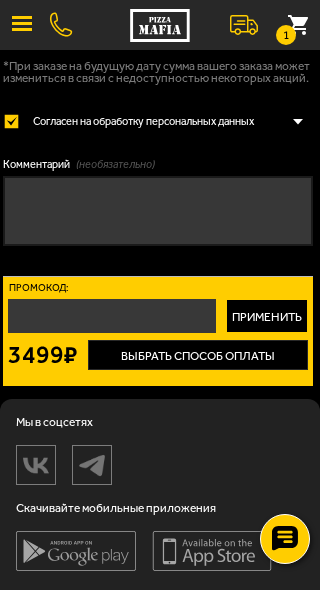 click on "Применить" at bounding box center (267, 316) 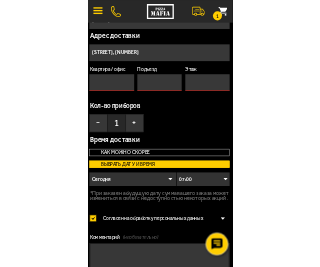 scroll, scrollTop: 225, scrollLeft: 0, axis: vertical 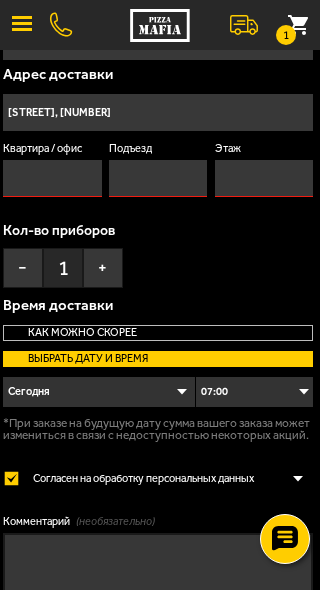 click on "Имя [FIRST] Телефон Применить скидку Вы будете зарегистрированы автоматически. [PHONE] E-mail [EMAIL] Адрес доставки [STREET], [NUMBER] Квартира / офис Подъезд Этаж Кол-во приборов − 1 + Время доставки Как можно скорее Выбрать дату и время Завтра [TIME] Сегодня Завтра ср, 06.08 чт, 07.08 пт, 08.08 сб, 09.08 вс, 10.08 пн, 11.08 [TIME_RANGE]" at bounding box center [158, 161] 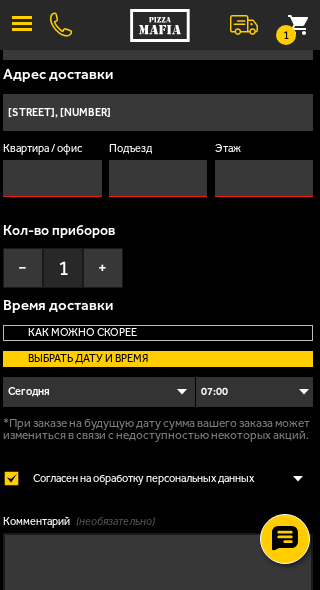 click on "Квартира / офис" at bounding box center [52, 178] 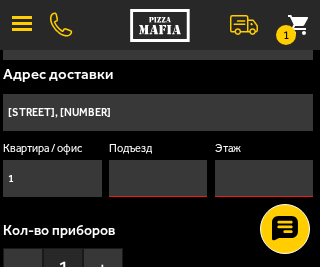 type on "1" 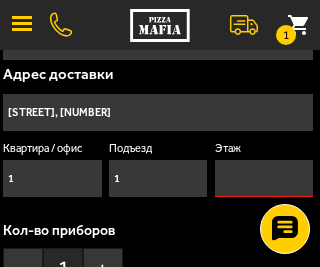 type on "1" 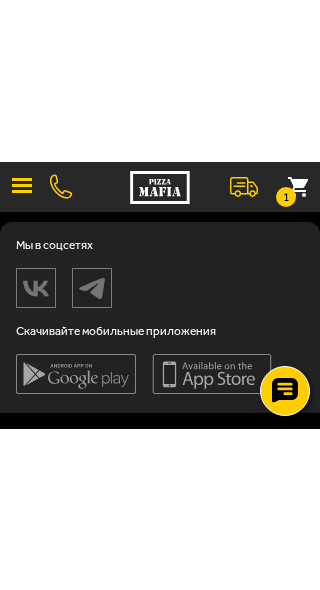 scroll, scrollTop: 677, scrollLeft: 0, axis: vertical 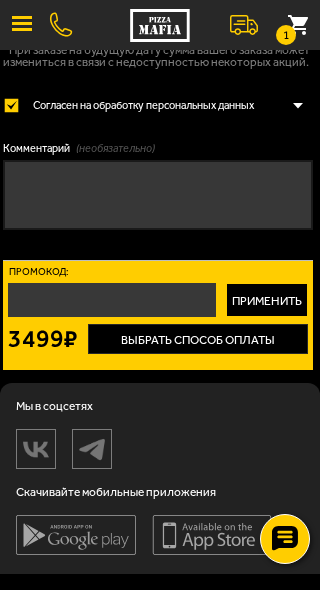 type on "1" 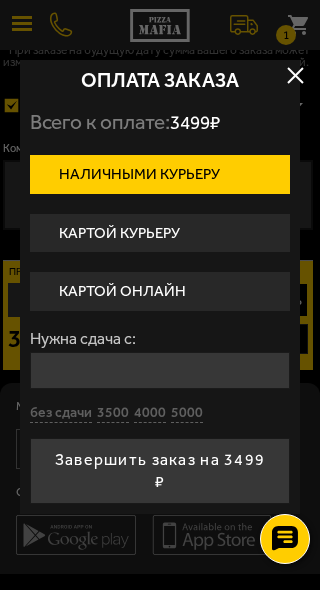 click on "Наличными курьеру" at bounding box center [160, 174] 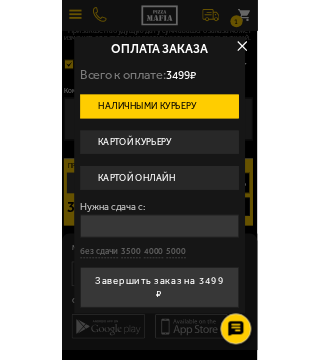 scroll, scrollTop: 16, scrollLeft: 0, axis: vertical 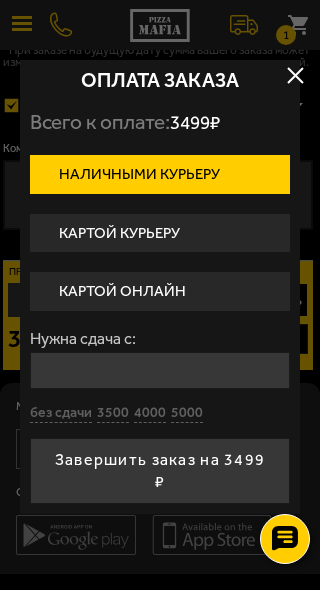 click on "Завершить заказ на 3499 ₽" at bounding box center (160, 471) 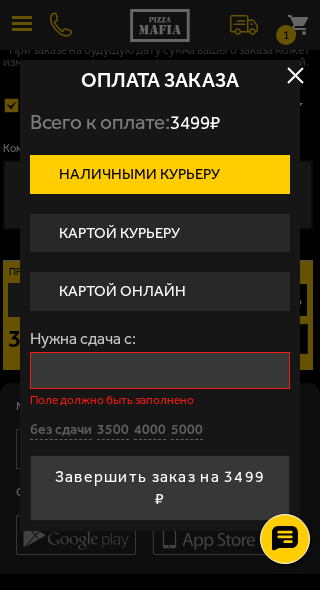 click on "Нужна сдача с:" at bounding box center (160, 370) 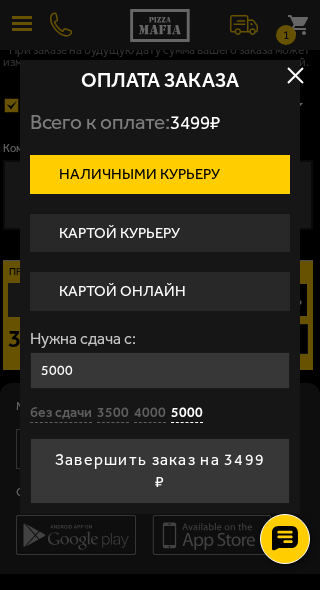 scroll, scrollTop: 16, scrollLeft: 0, axis: vertical 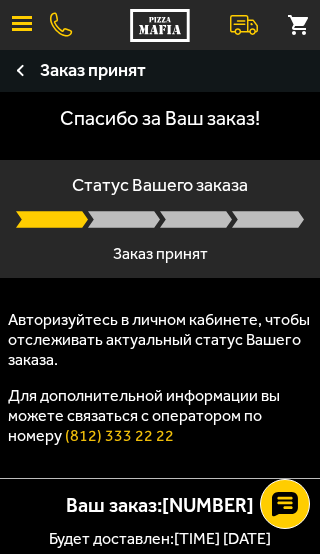 click at bounding box center [22, 25] 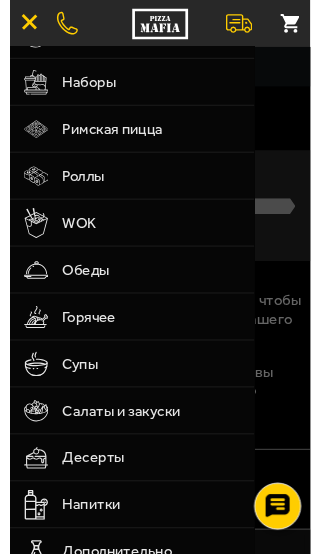 scroll, scrollTop: 136, scrollLeft: 0, axis: vertical 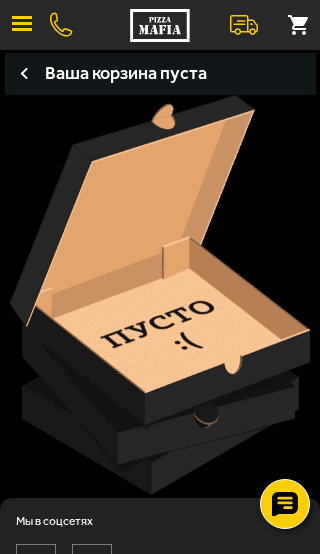 click on "Ваша корзина пуста" at bounding box center (112, 74) 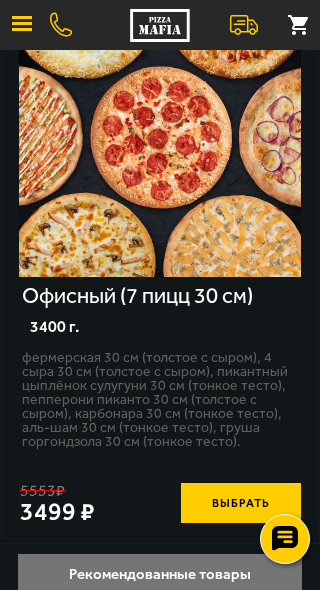 scroll, scrollTop: 121, scrollLeft: 0, axis: vertical 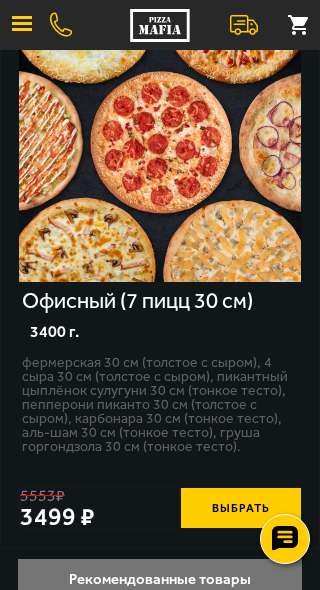 click at bounding box center (298, 25) 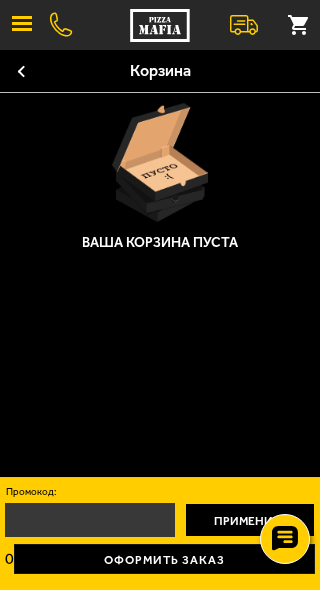 click at bounding box center [244, 25] 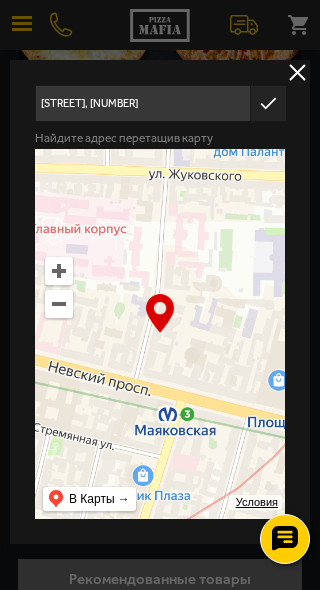 click on "В Карты →" at bounding box center (99, 499) 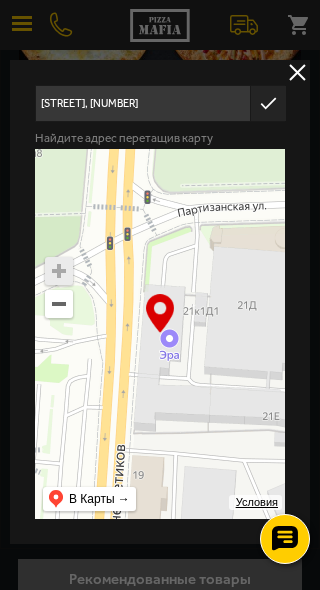 type on "[STREET], [NUMBER]" 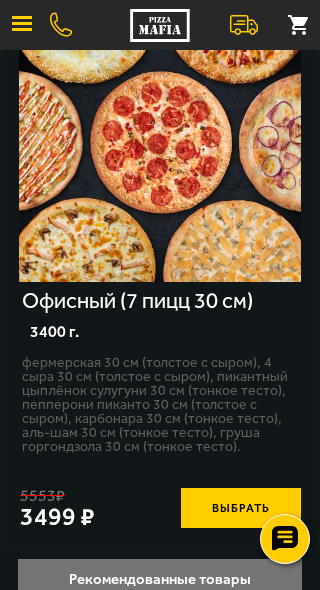 scroll, scrollTop: 4779, scrollLeft: 0, axis: vertical 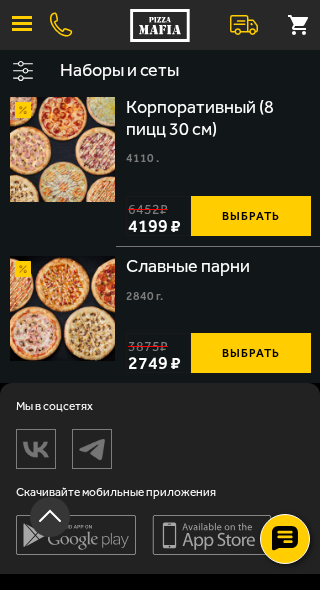 click 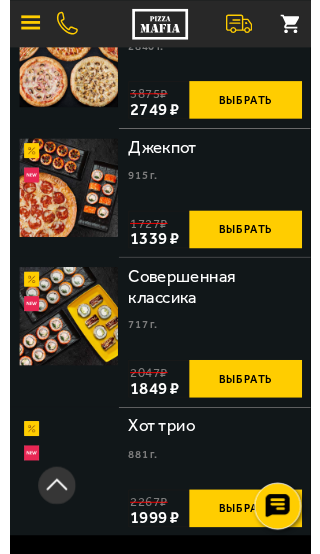 scroll, scrollTop: 2818, scrollLeft: 0, axis: vertical 